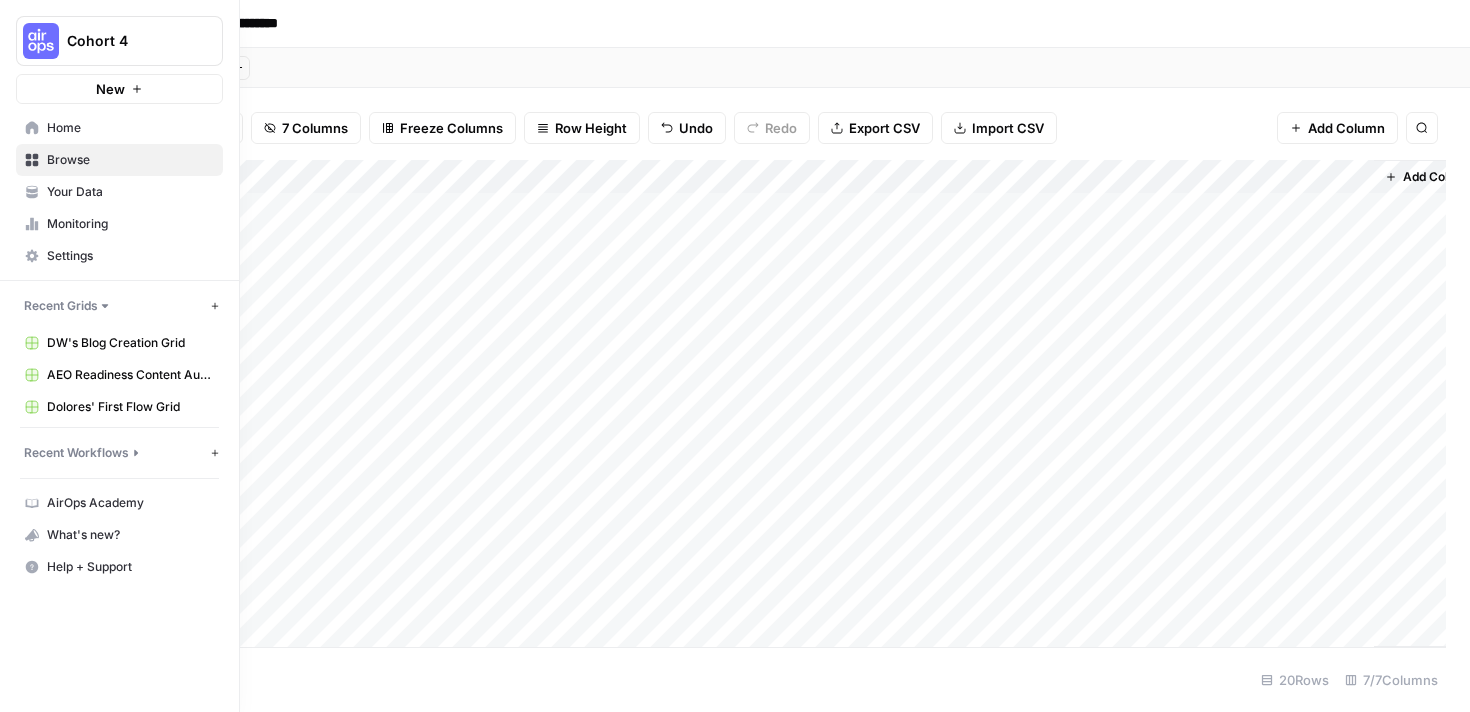 scroll, scrollTop: 0, scrollLeft: 0, axis: both 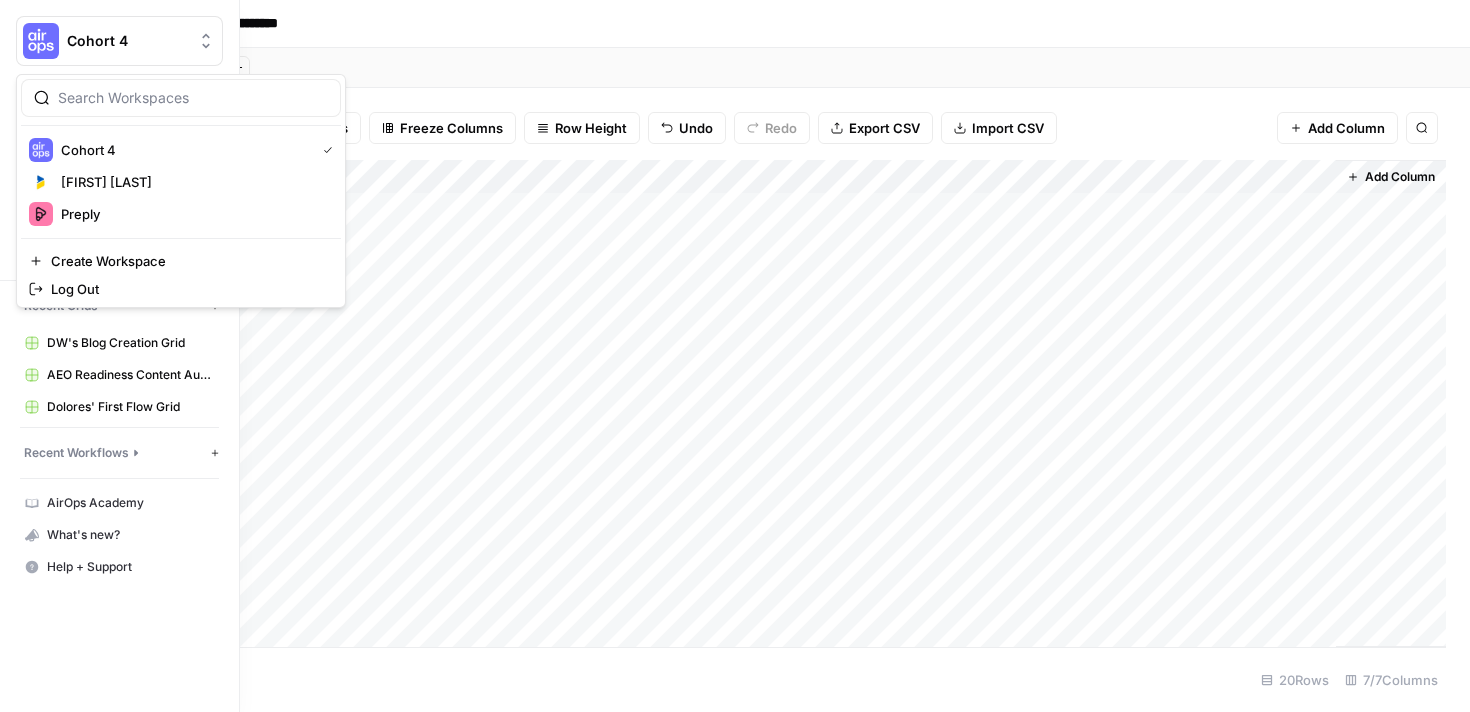 click on "Cohort 4" at bounding box center [127, 41] 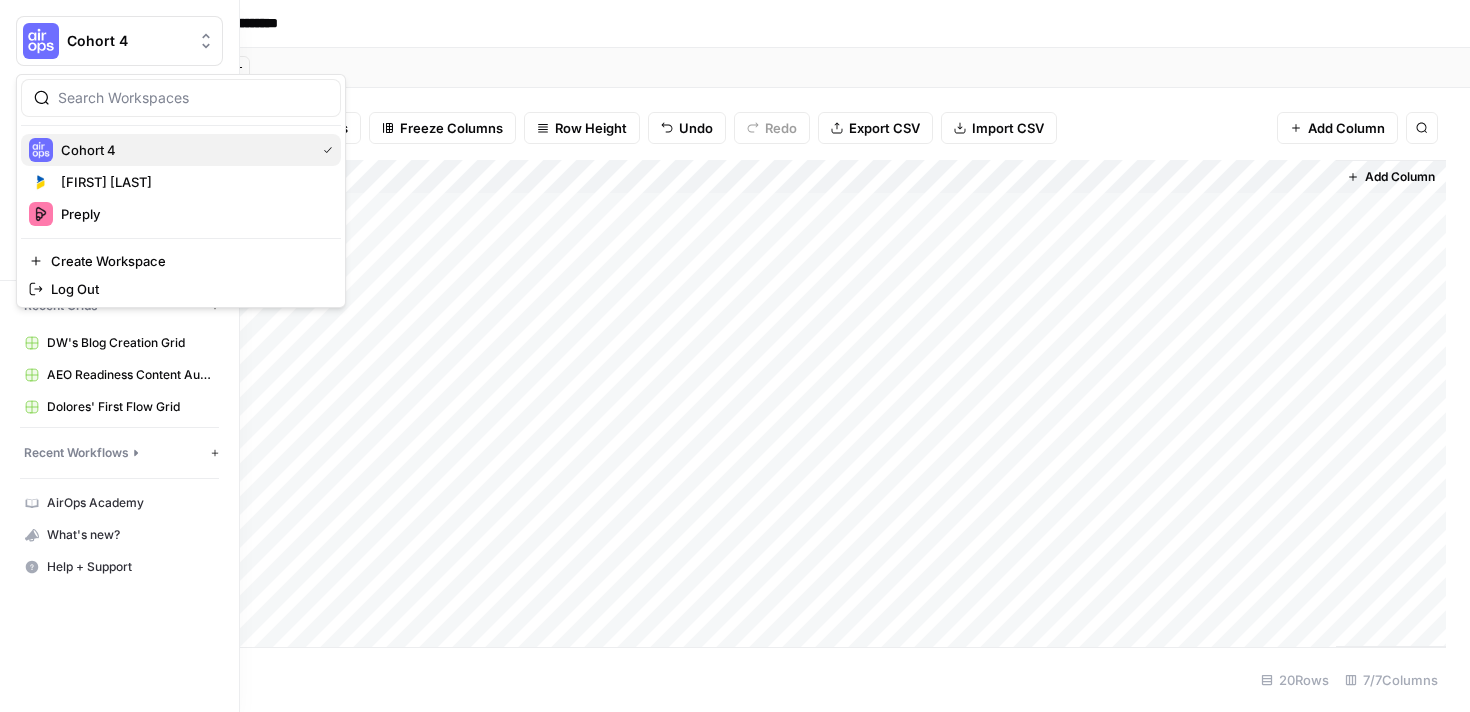 click on "Cohort 4" at bounding box center (184, 150) 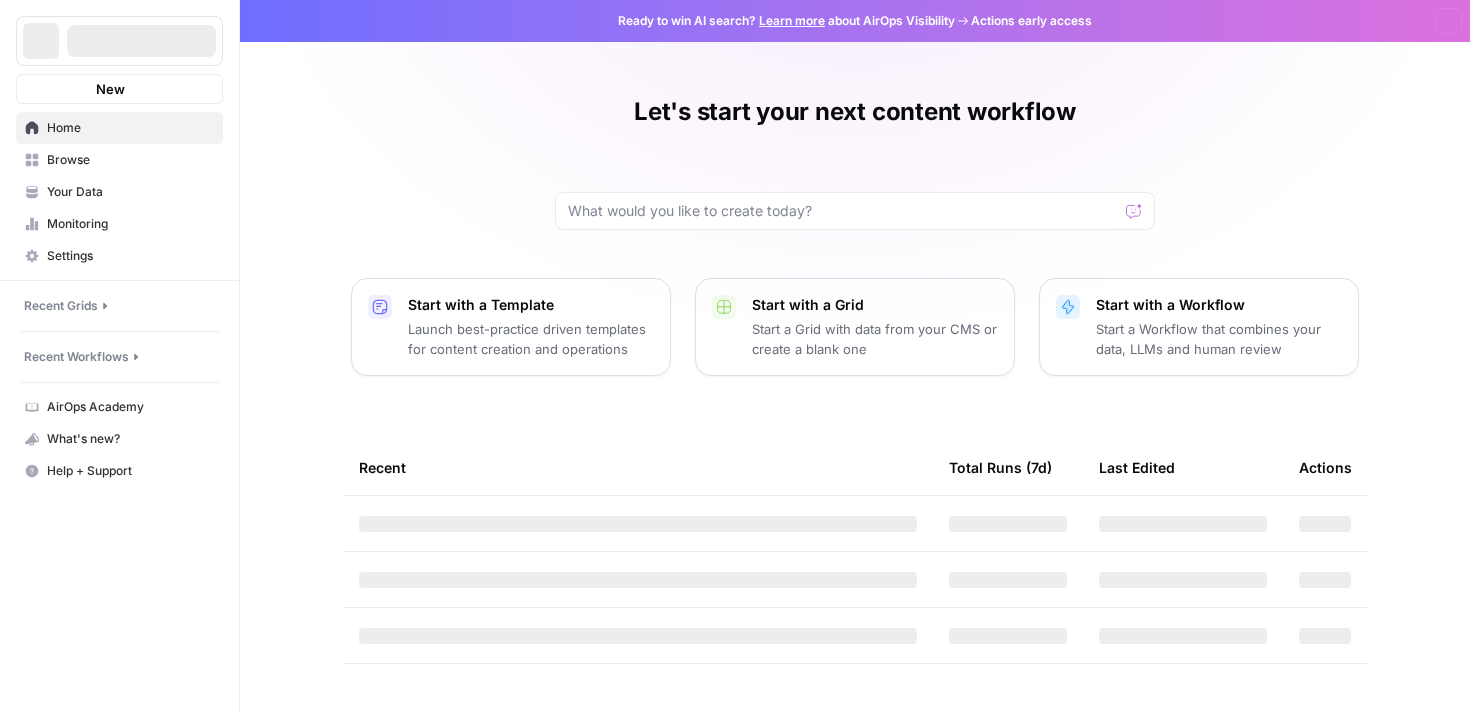 scroll, scrollTop: 0, scrollLeft: 0, axis: both 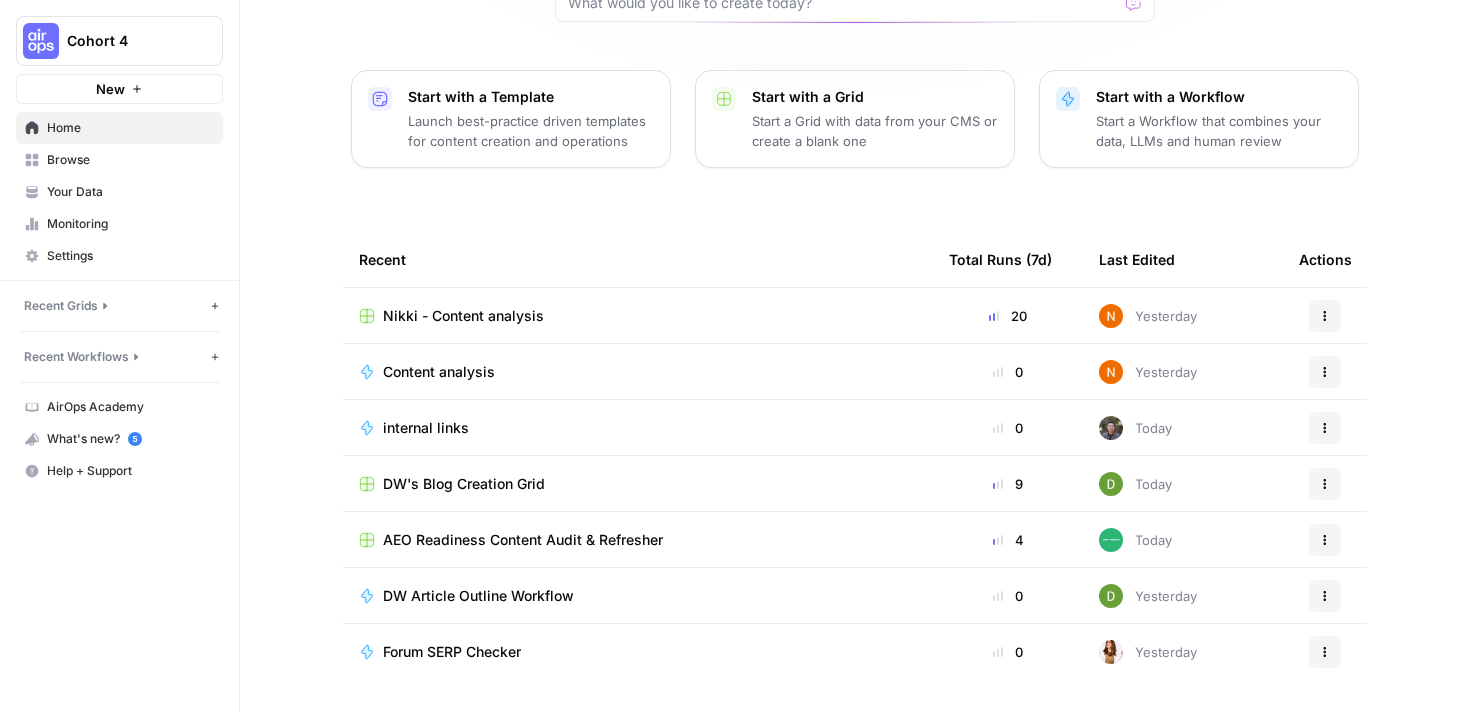 click on "Browse" at bounding box center [130, 160] 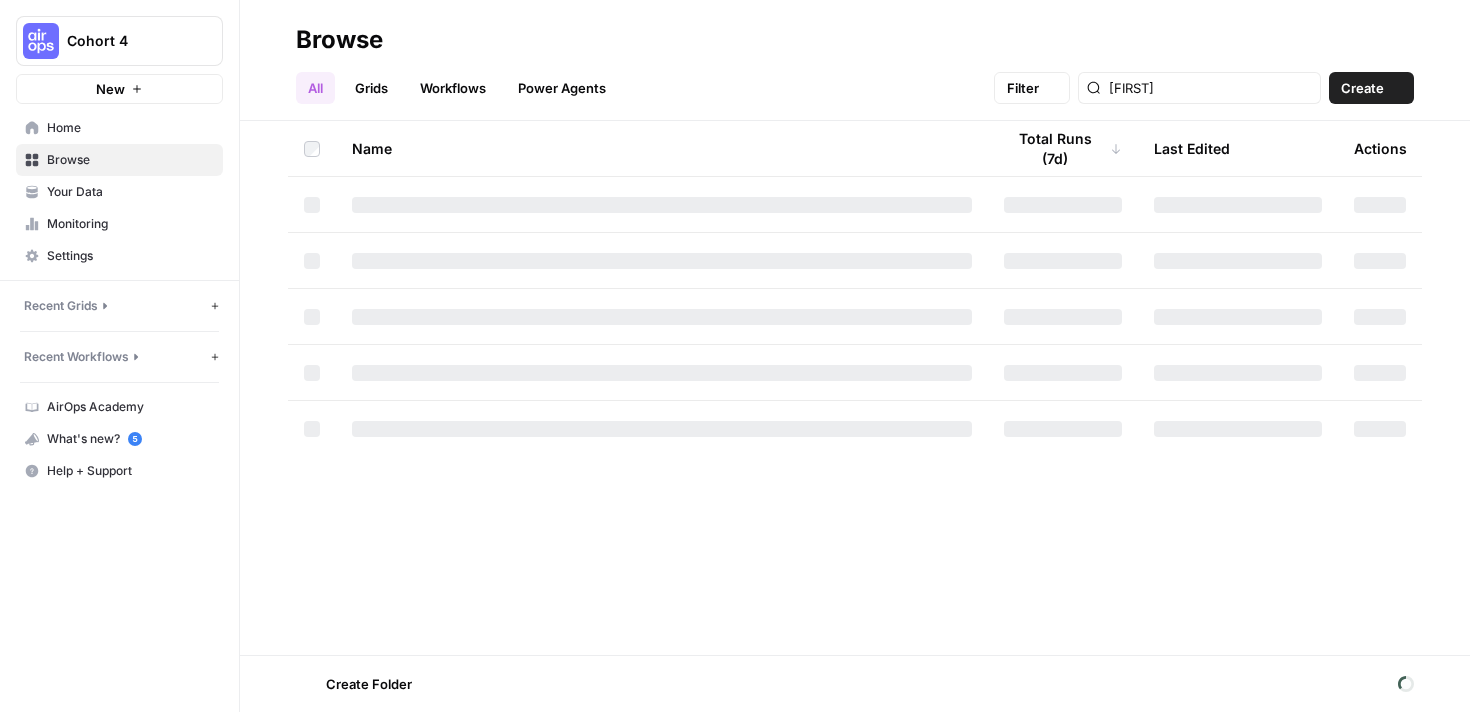 scroll, scrollTop: 0, scrollLeft: 0, axis: both 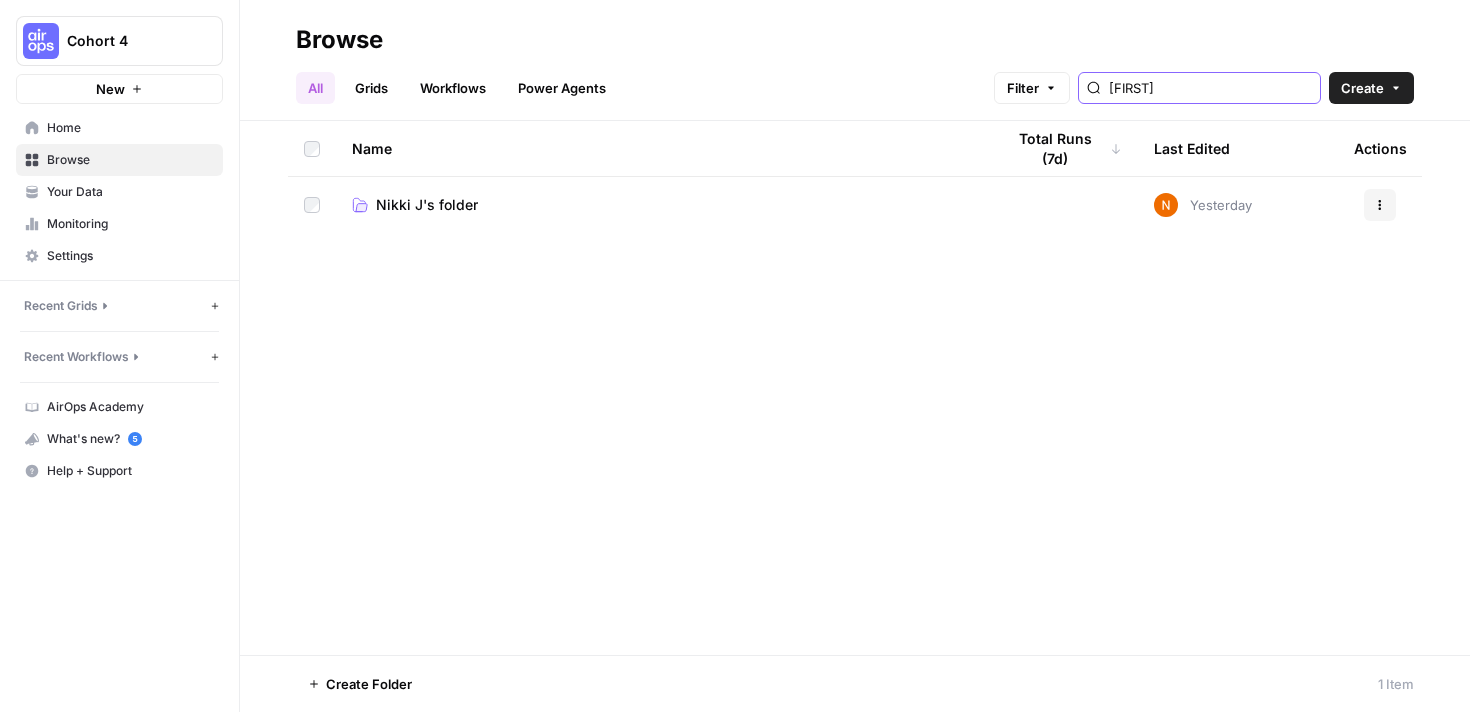 click on "nikki" at bounding box center (1210, 88) 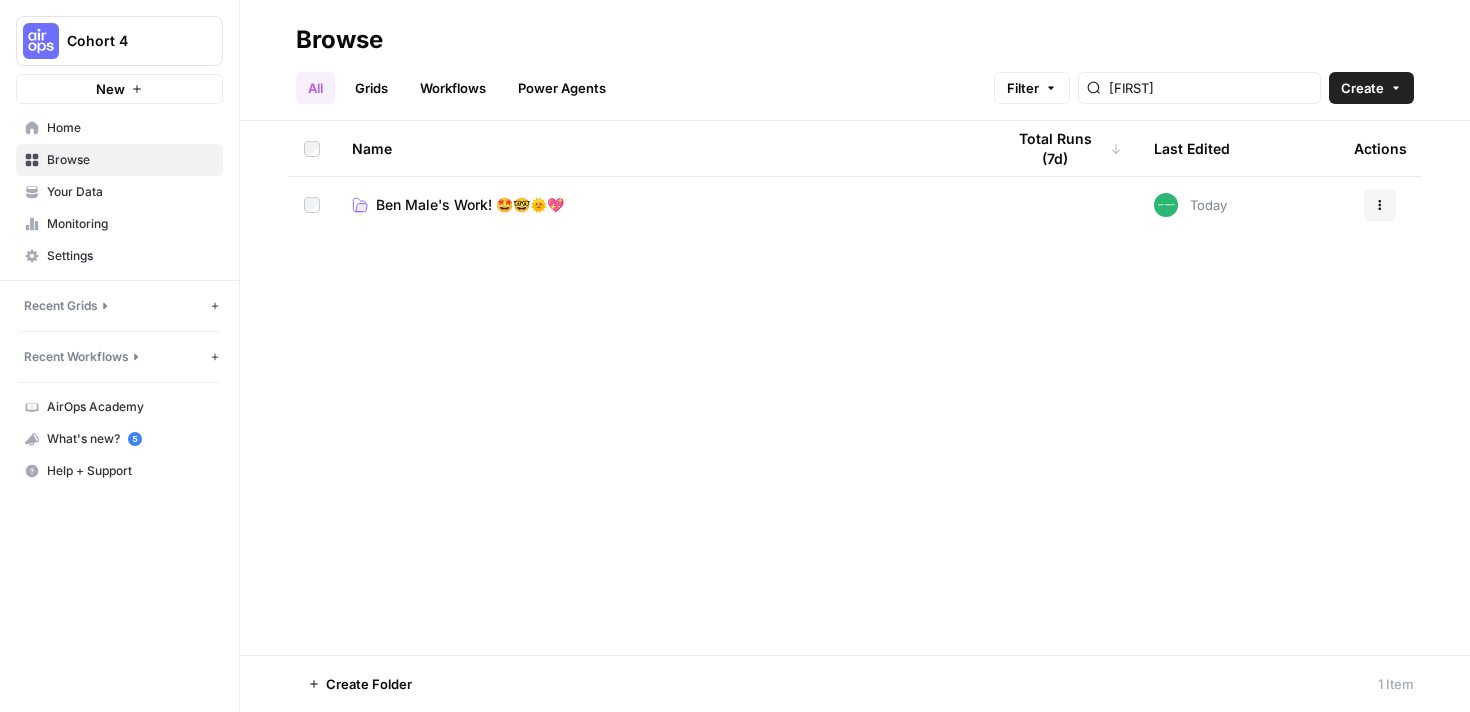 click on "Ben Male's Work! 🤩🤓🌞💖" at bounding box center [470, 205] 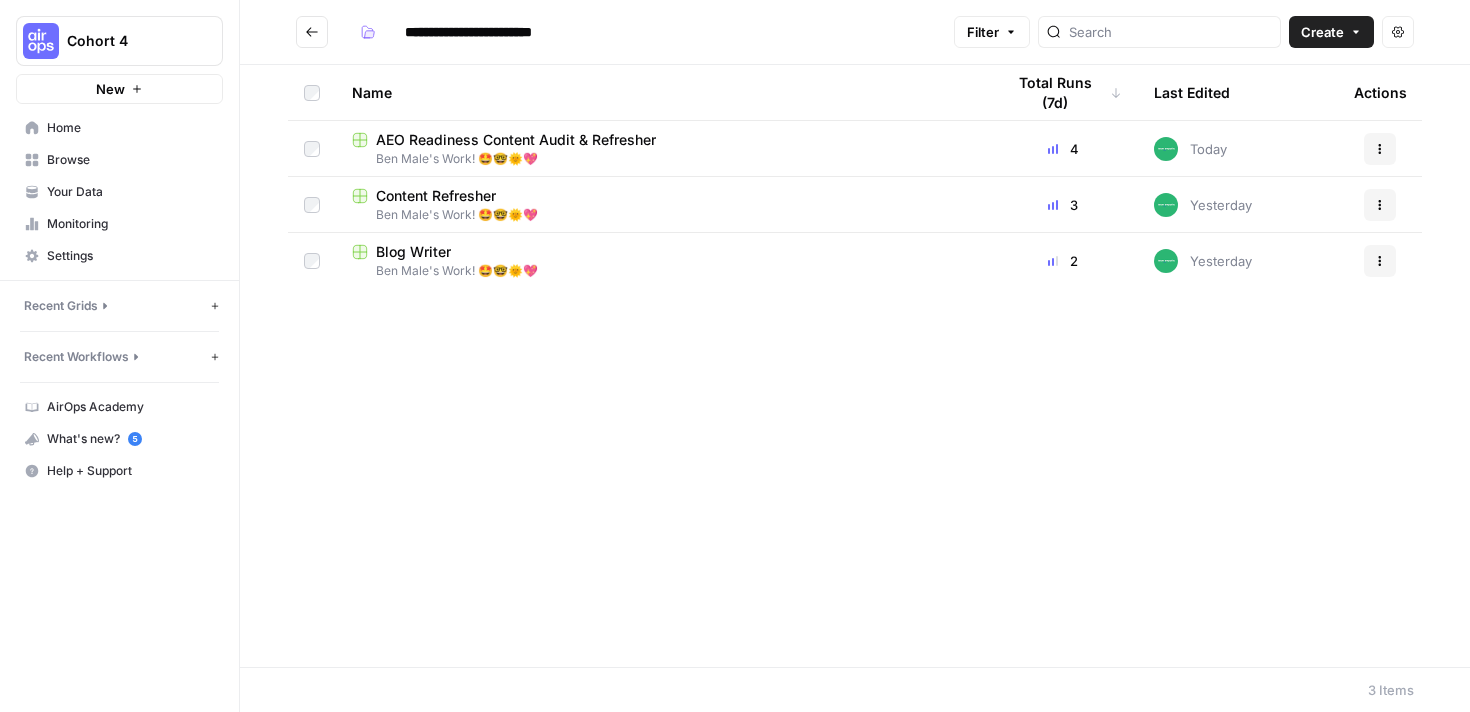 click on "Ben Male's Work! 🤩🤓🌞💖" at bounding box center [662, 159] 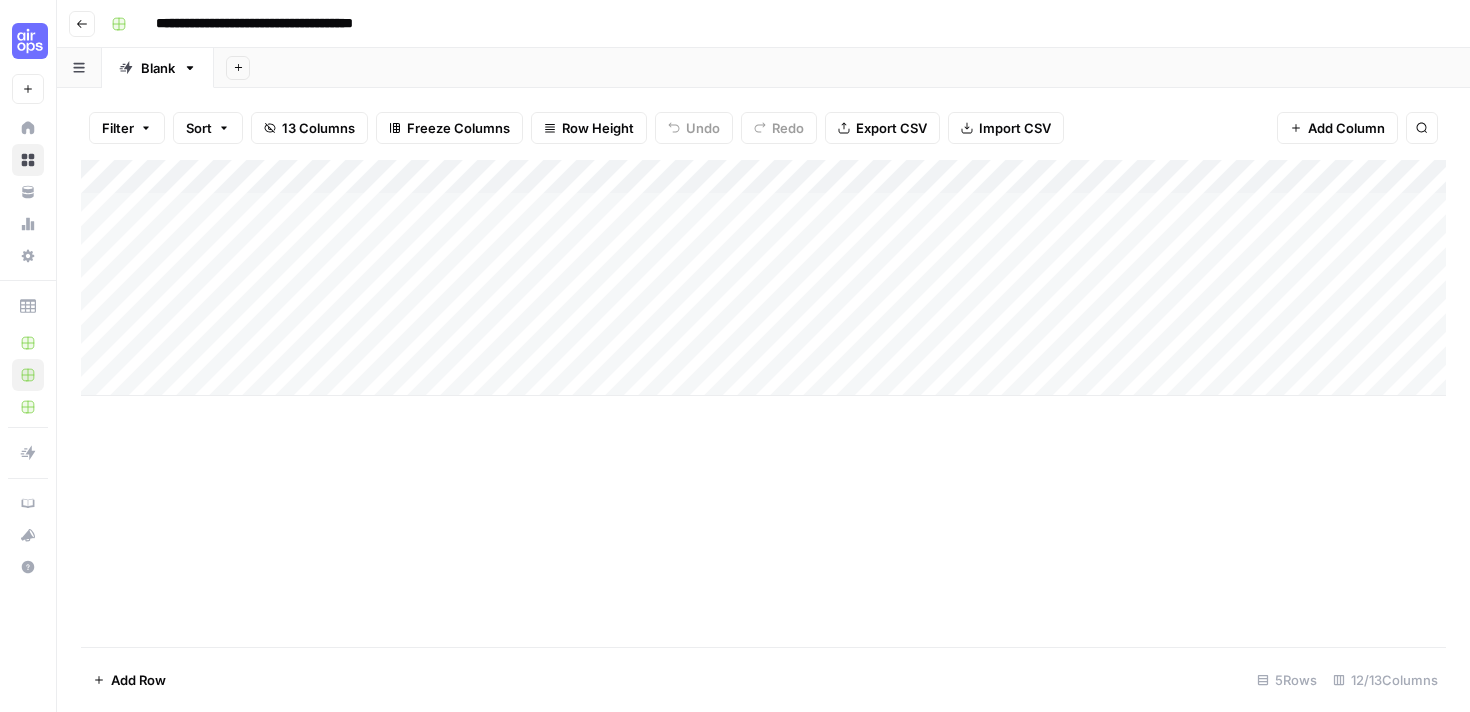 click 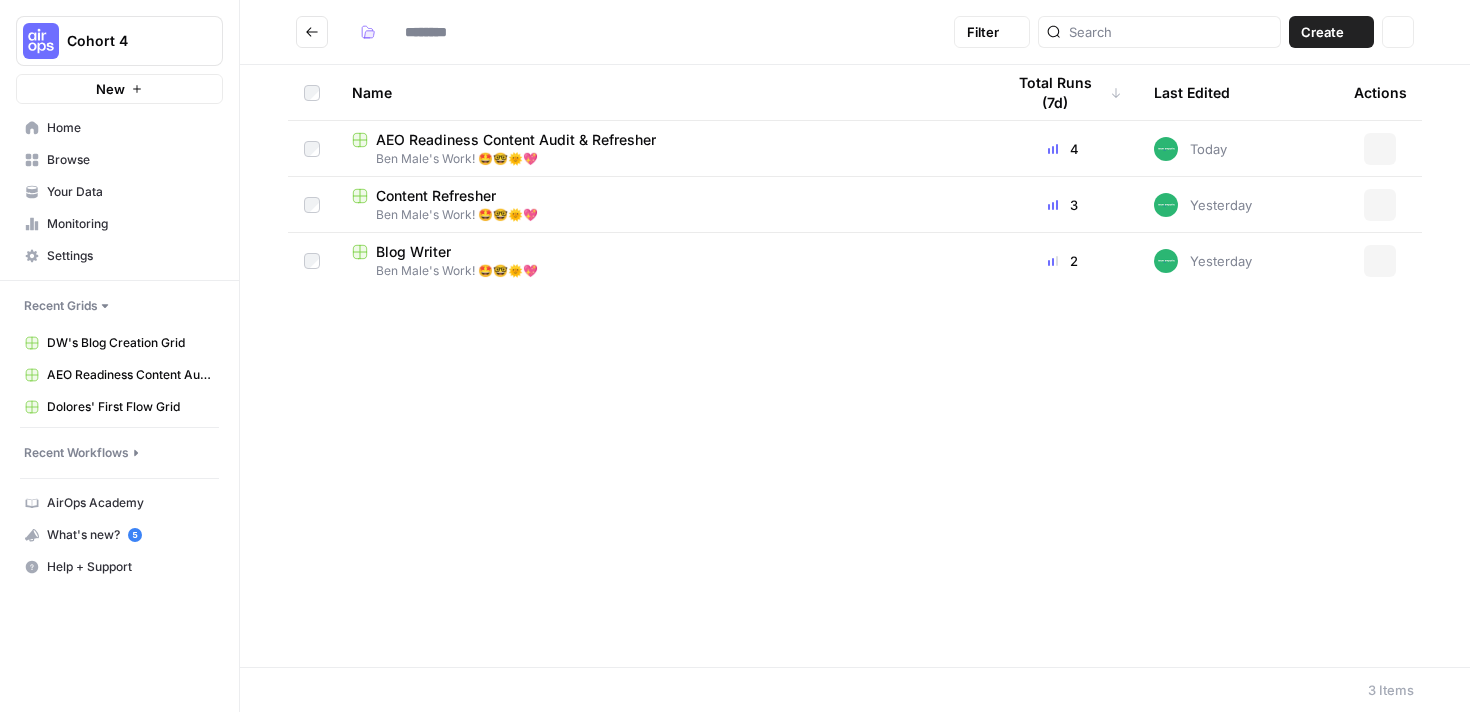 type on "**********" 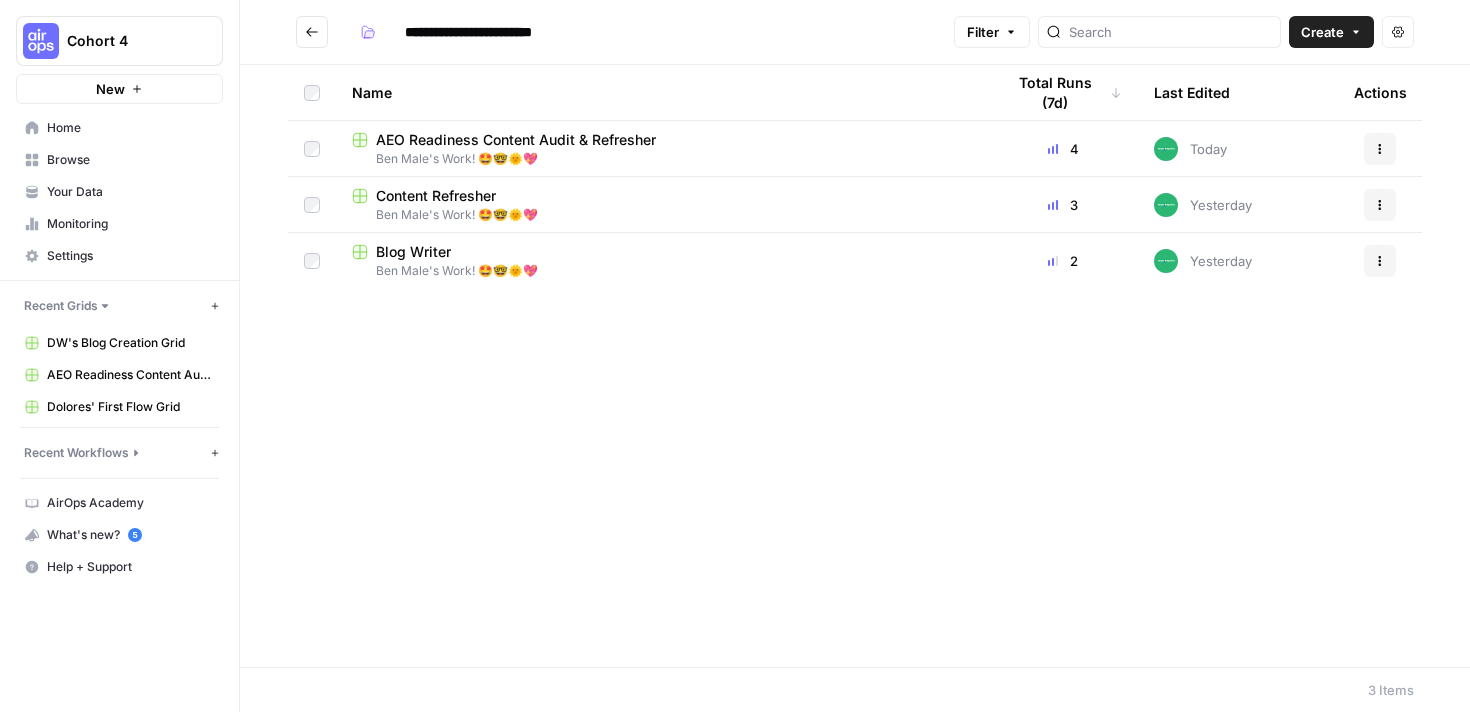 click on "Blog Writer" at bounding box center [413, 252] 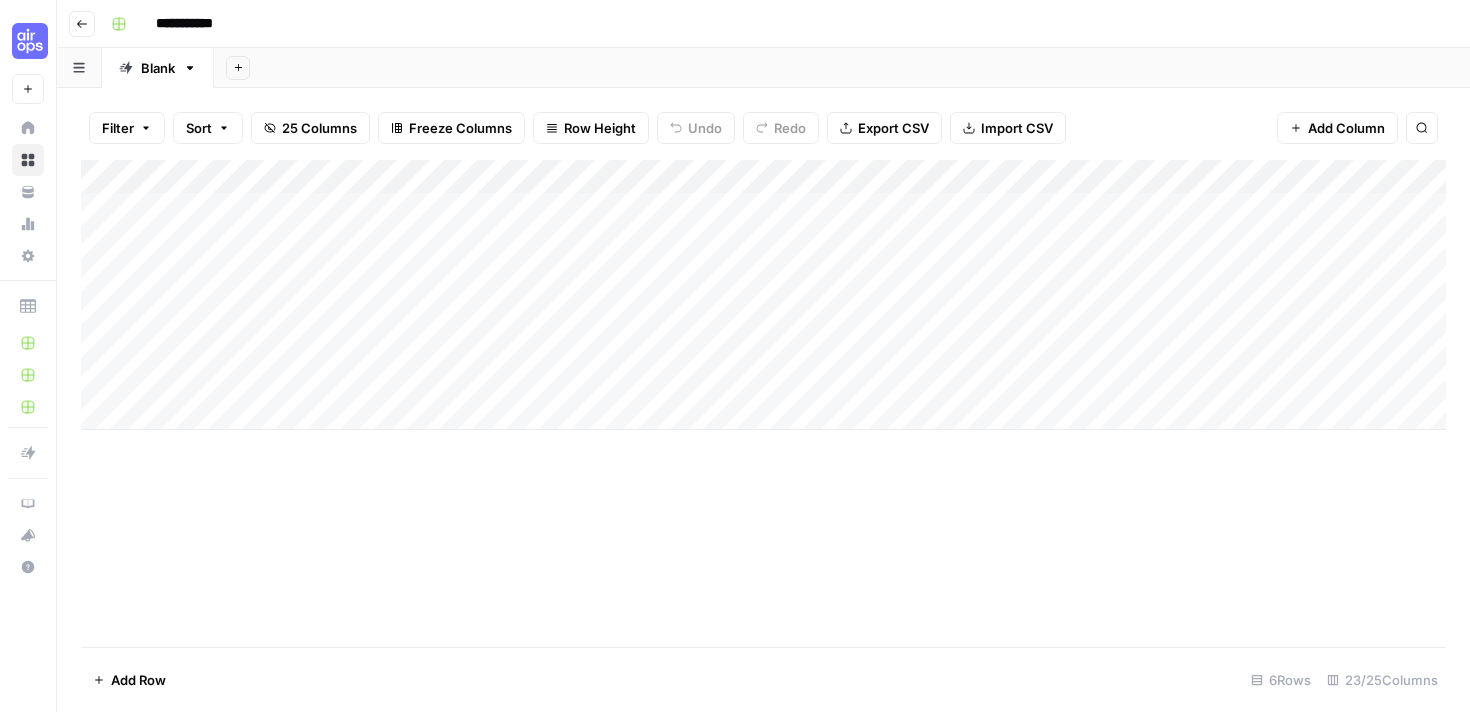 click 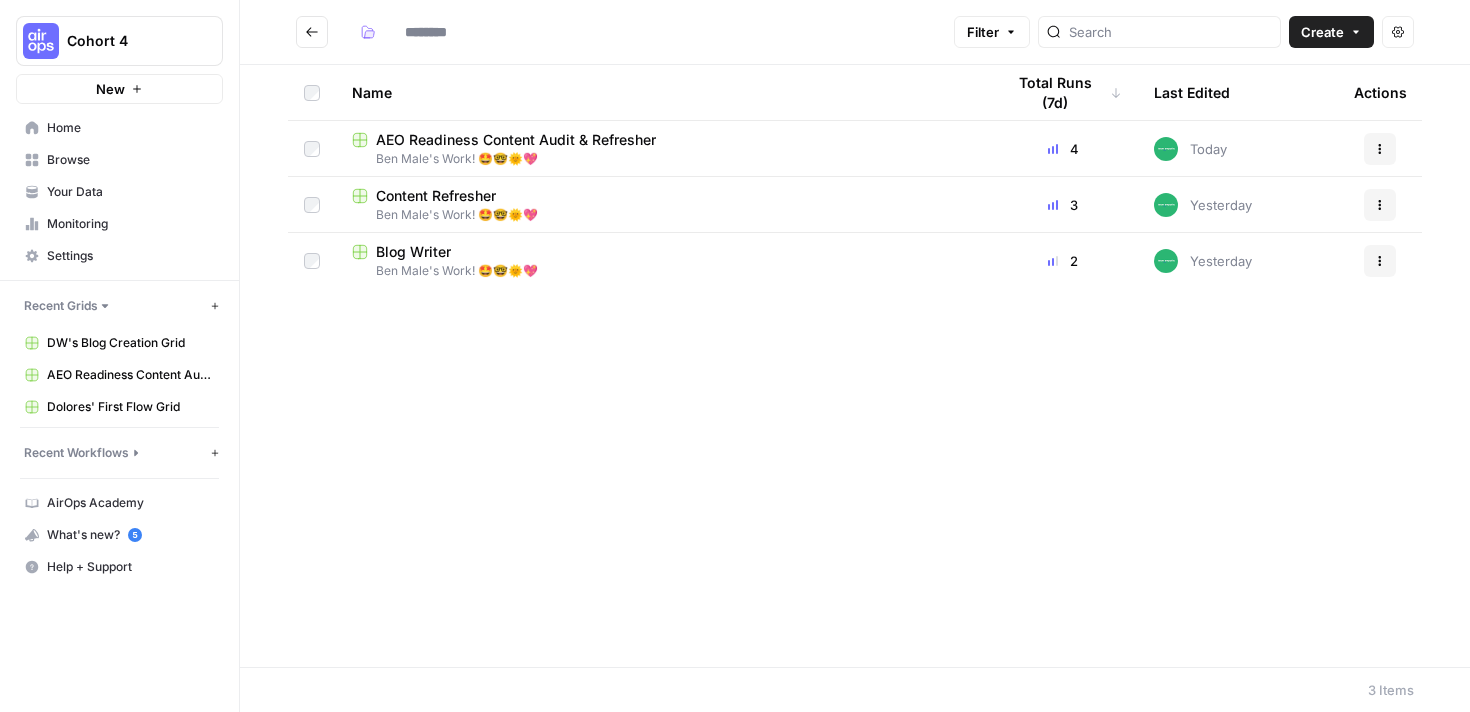 type on "**********" 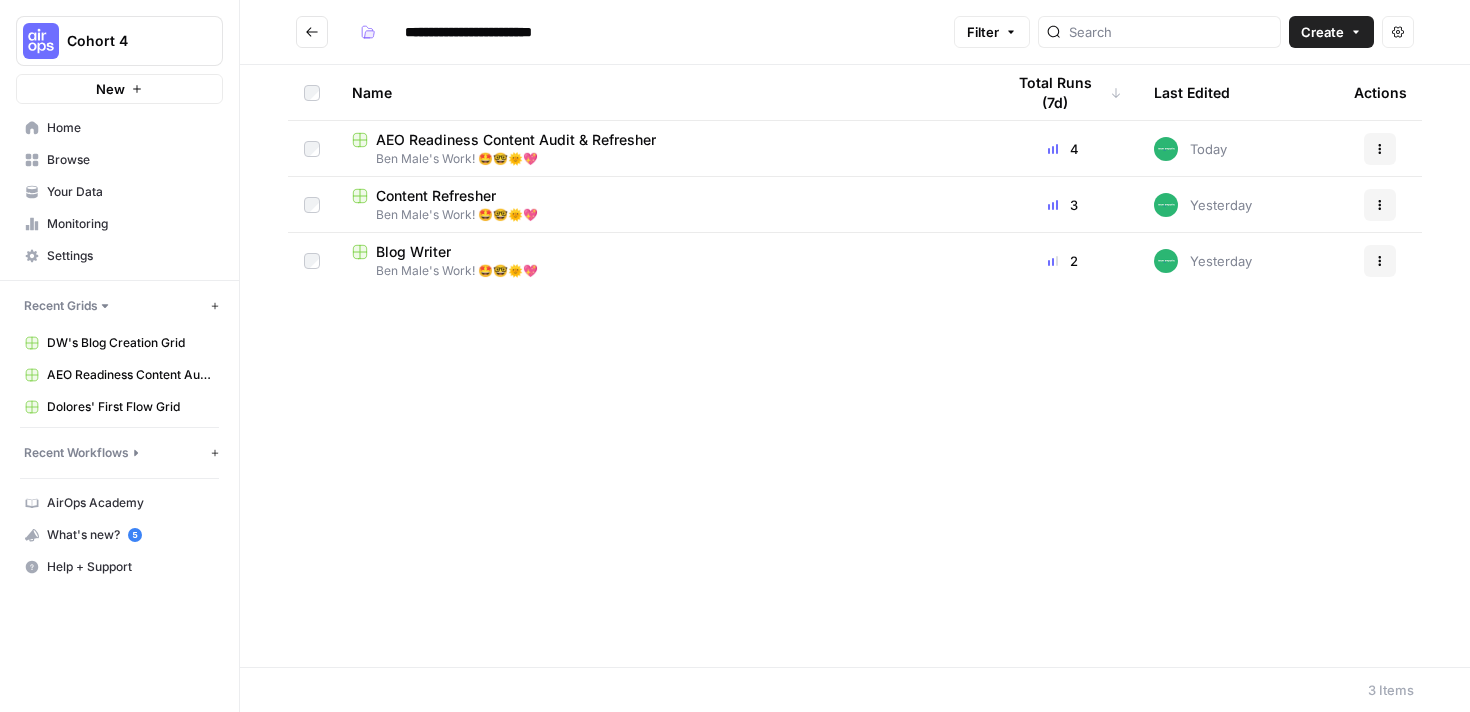 click on "AEO Readiness Content Audit & Refresher" at bounding box center (516, 140) 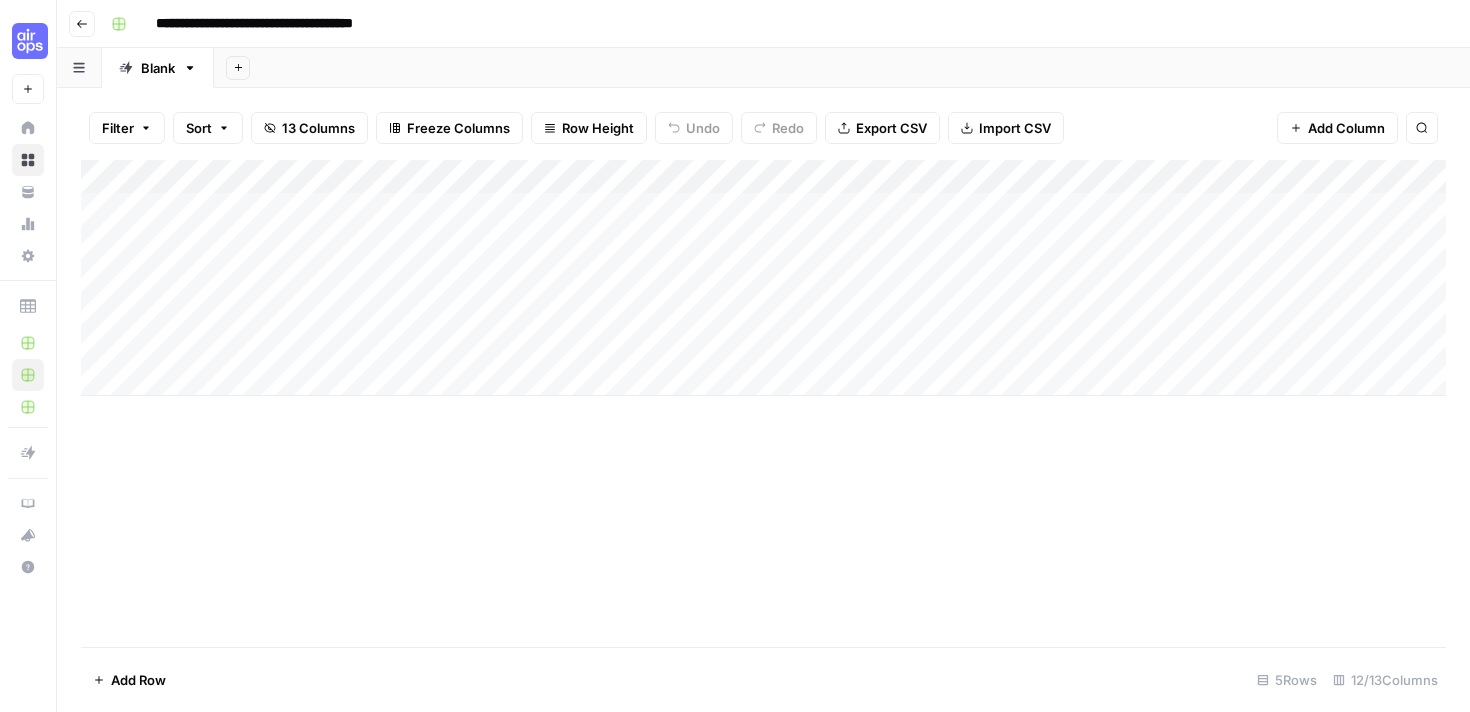 click 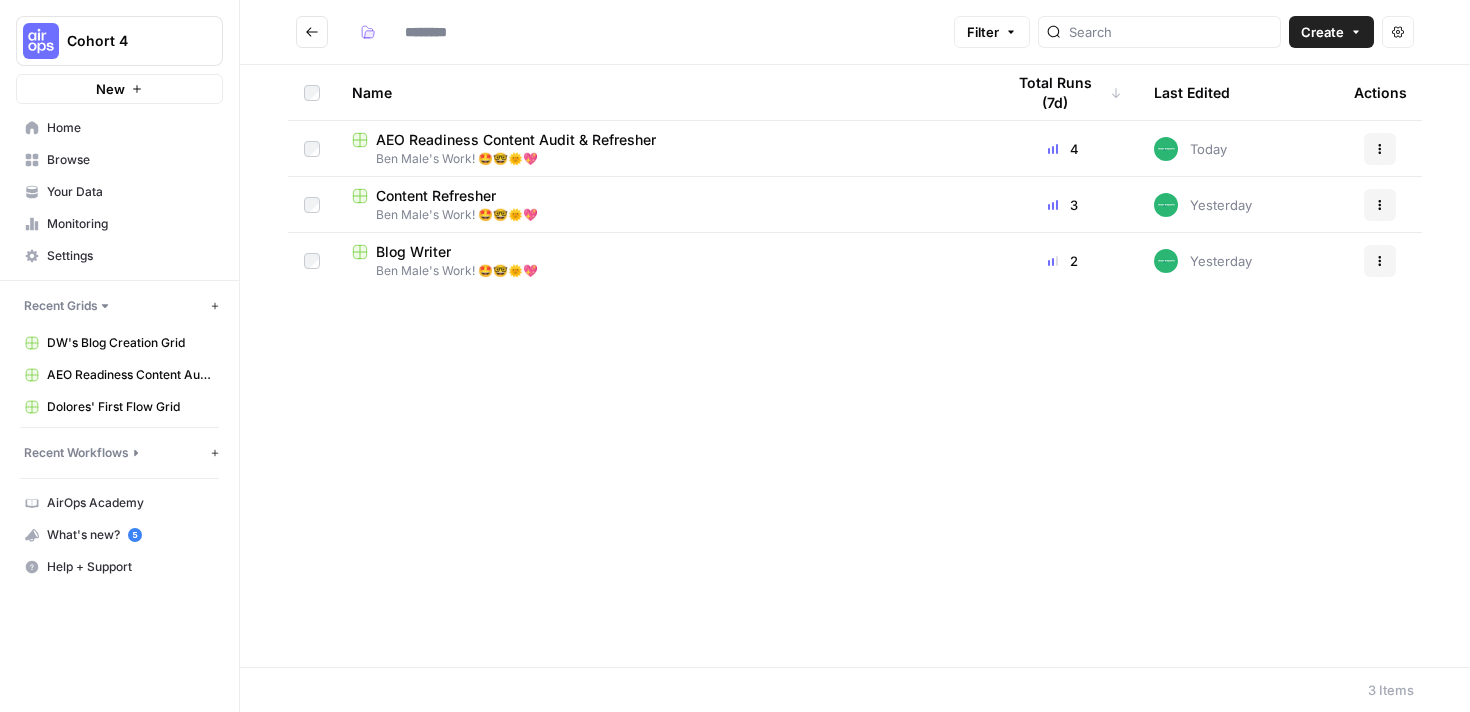 type on "**********" 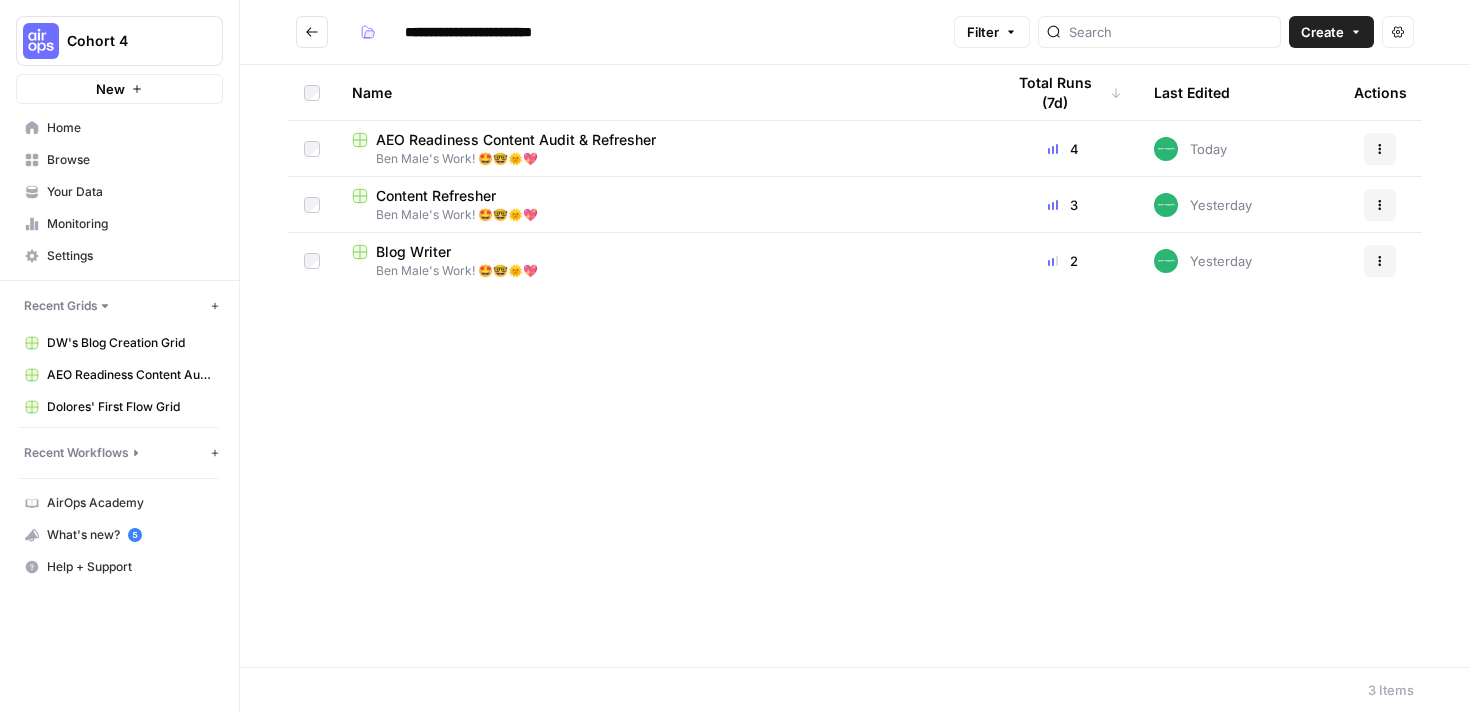 click on "AEO Readiness Content Audit & Refresher" at bounding box center (516, 140) 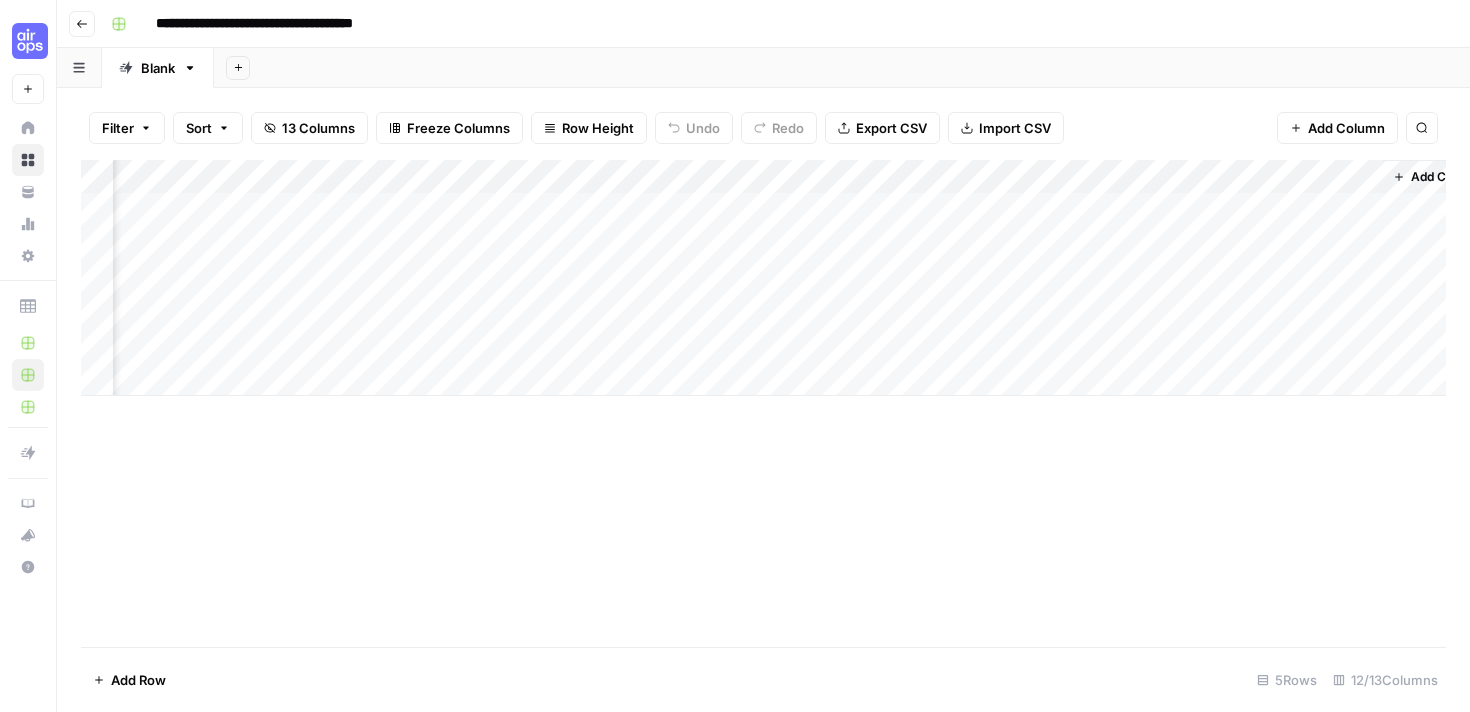 scroll, scrollTop: 0, scrollLeft: 939, axis: horizontal 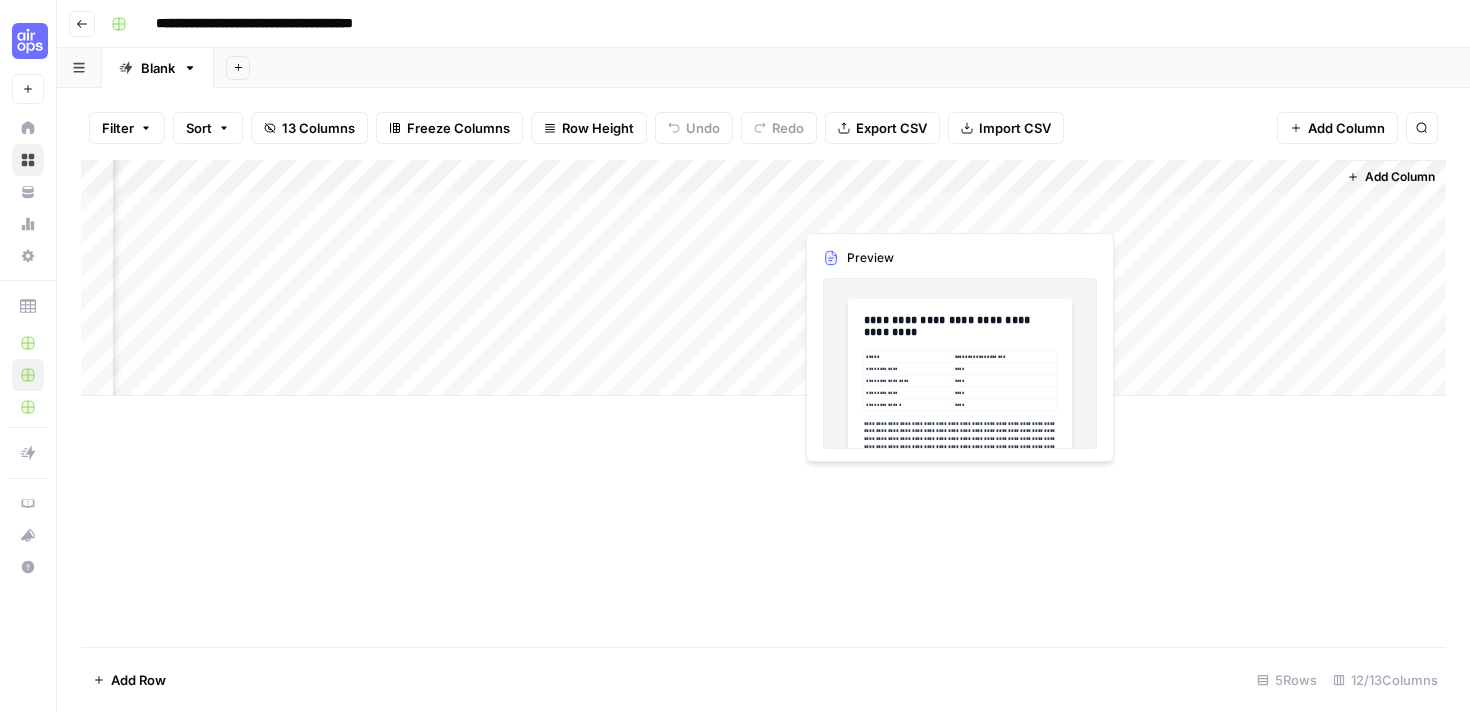 click on "Add Column" at bounding box center [763, 278] 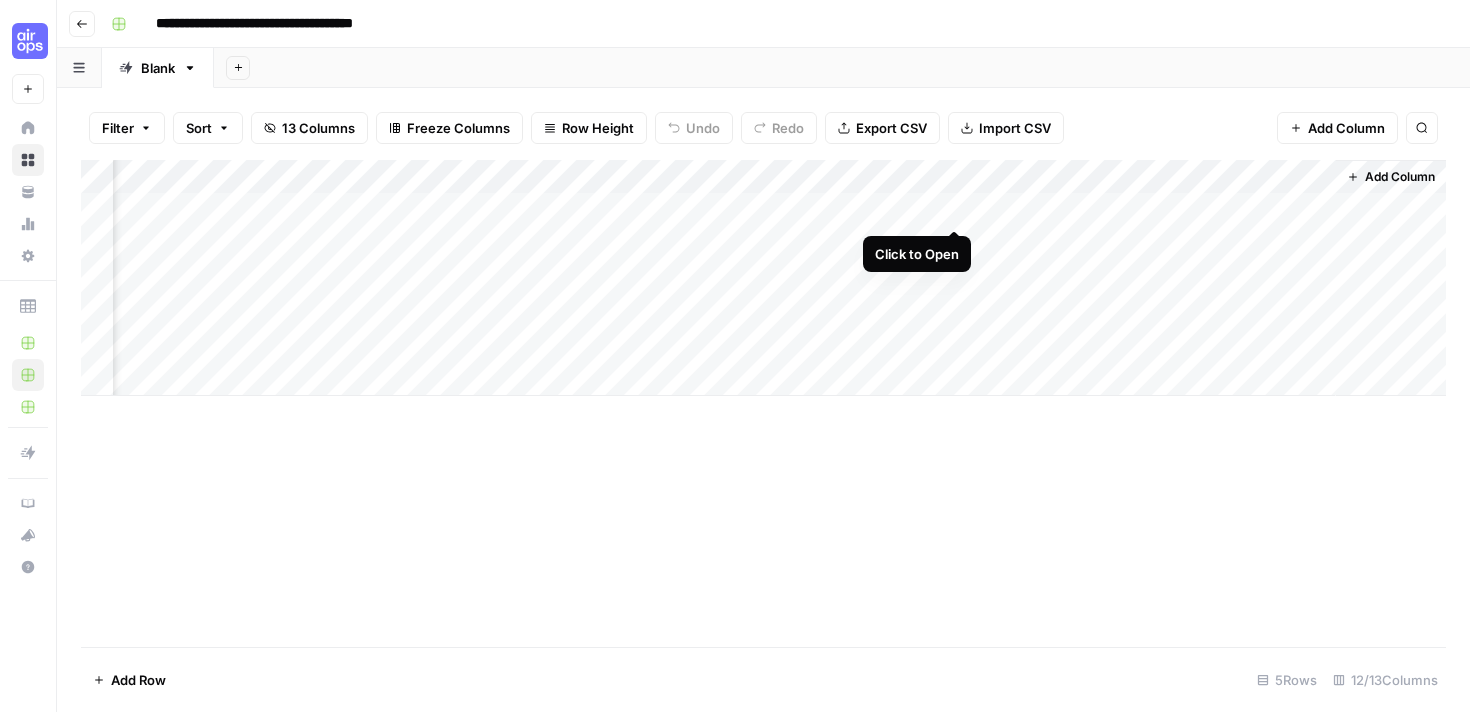 click on "Add Column" at bounding box center [763, 278] 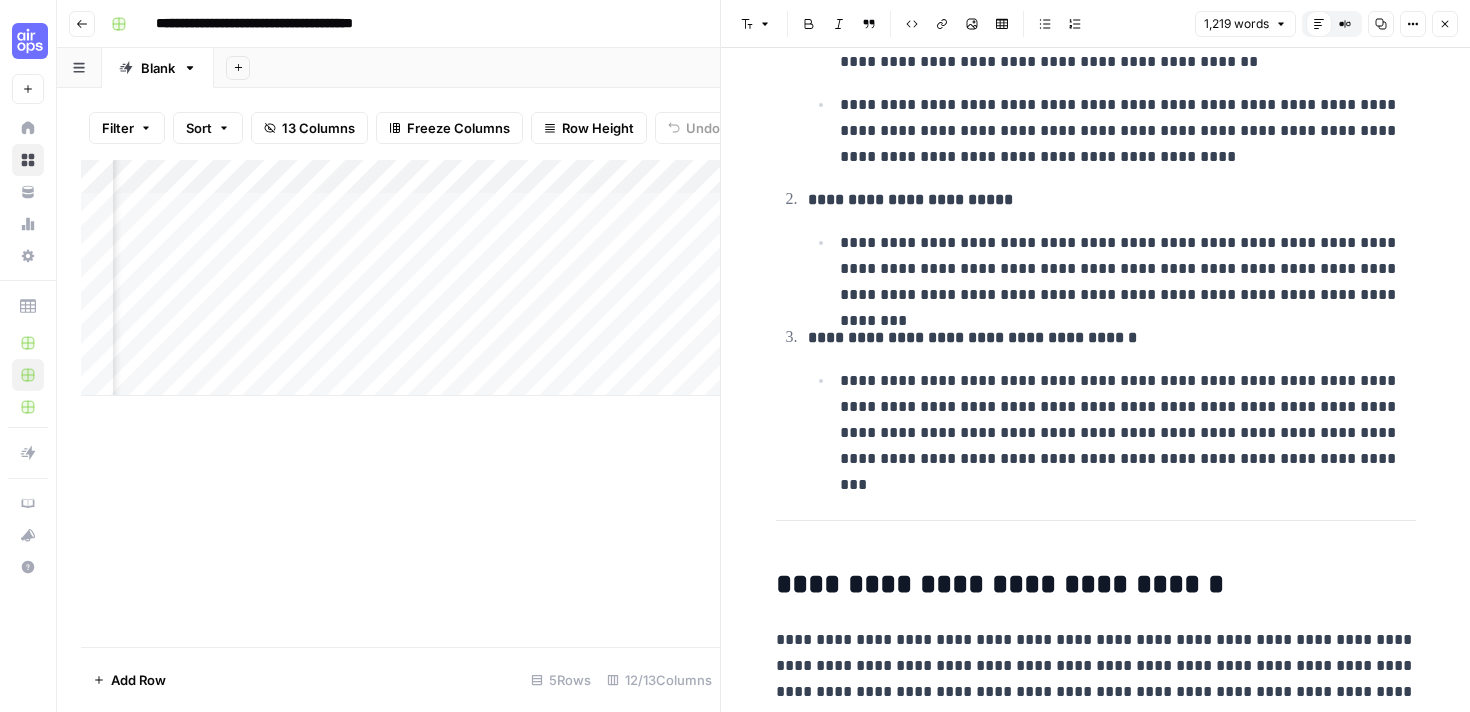 scroll, scrollTop: 1212, scrollLeft: 0, axis: vertical 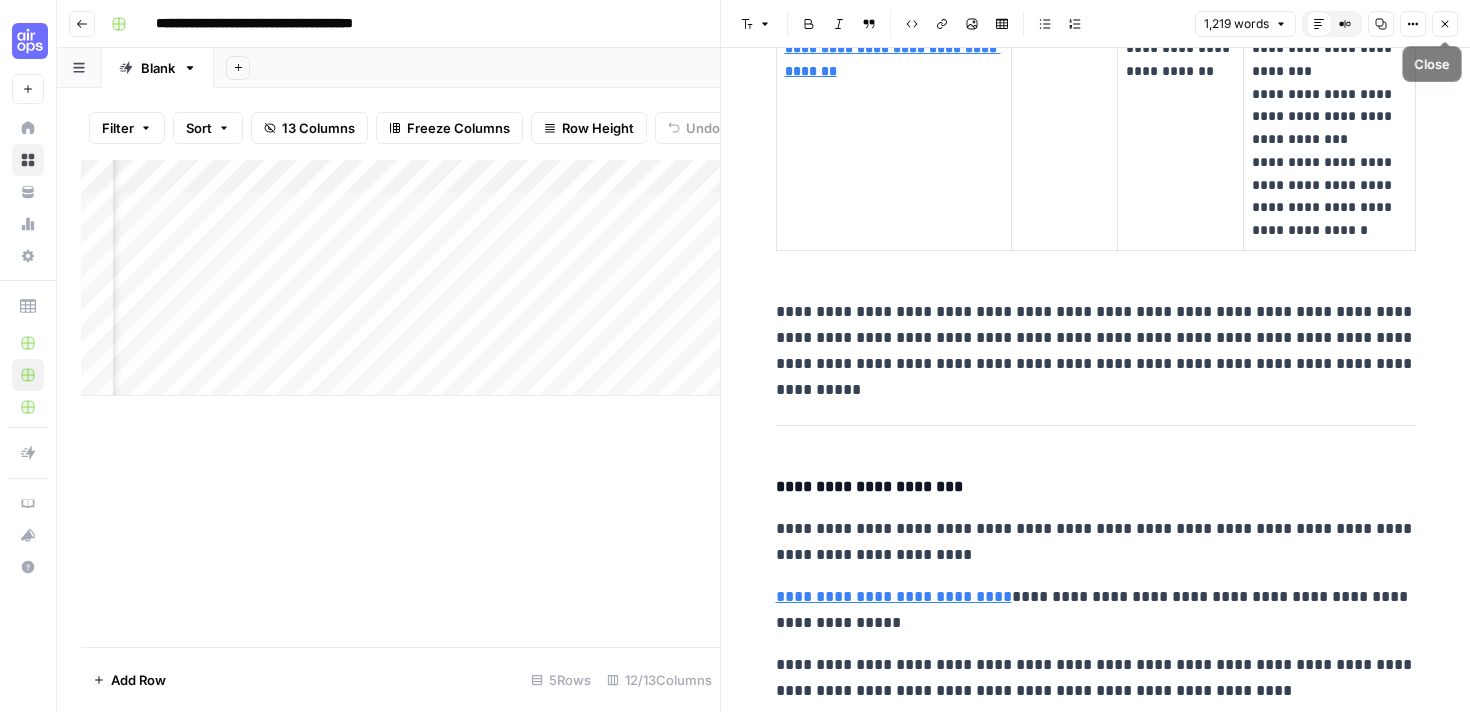 click on "Close" at bounding box center [1445, 24] 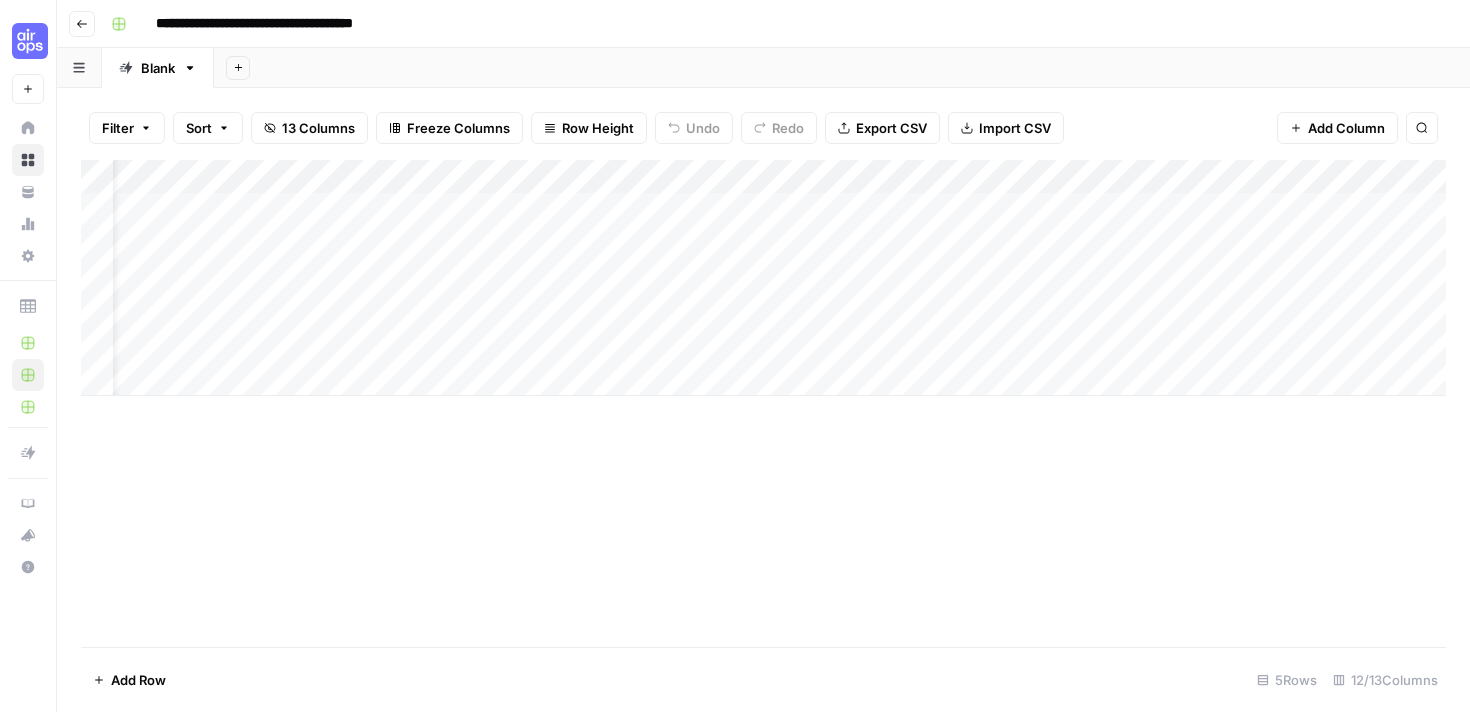 scroll, scrollTop: 0, scrollLeft: 0, axis: both 